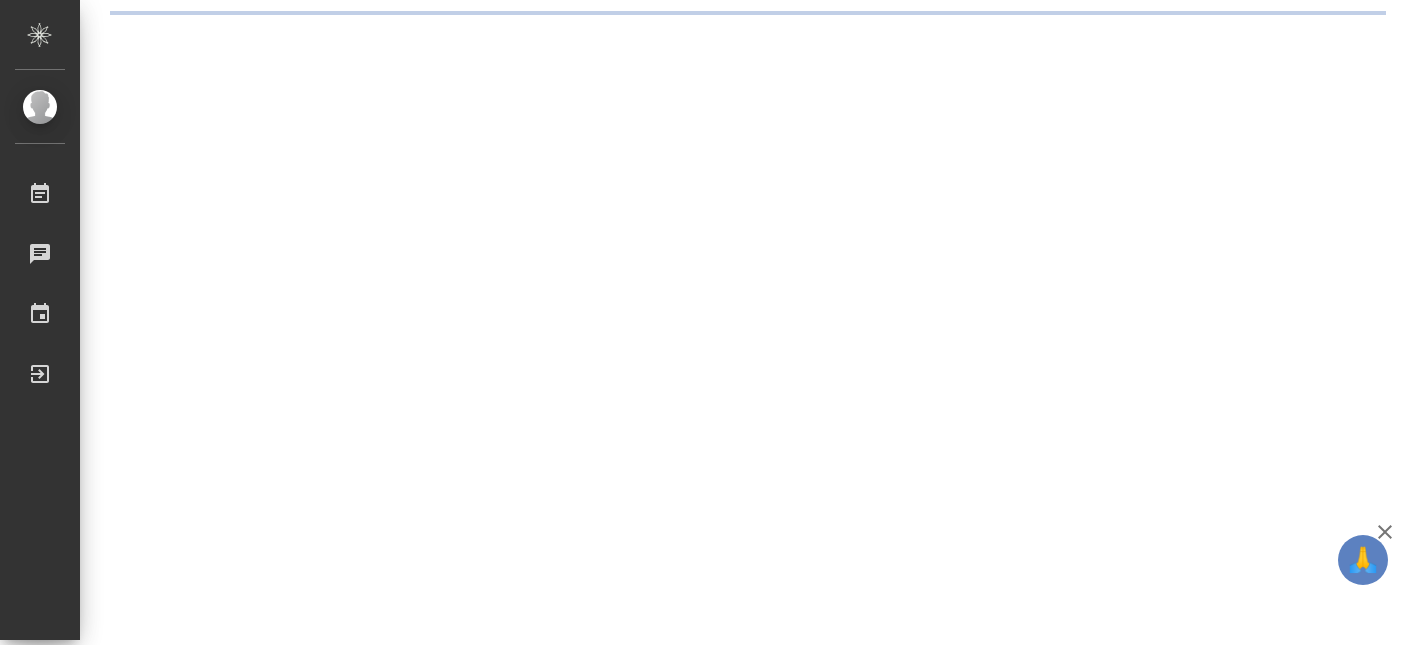 scroll, scrollTop: 0, scrollLeft: 0, axis: both 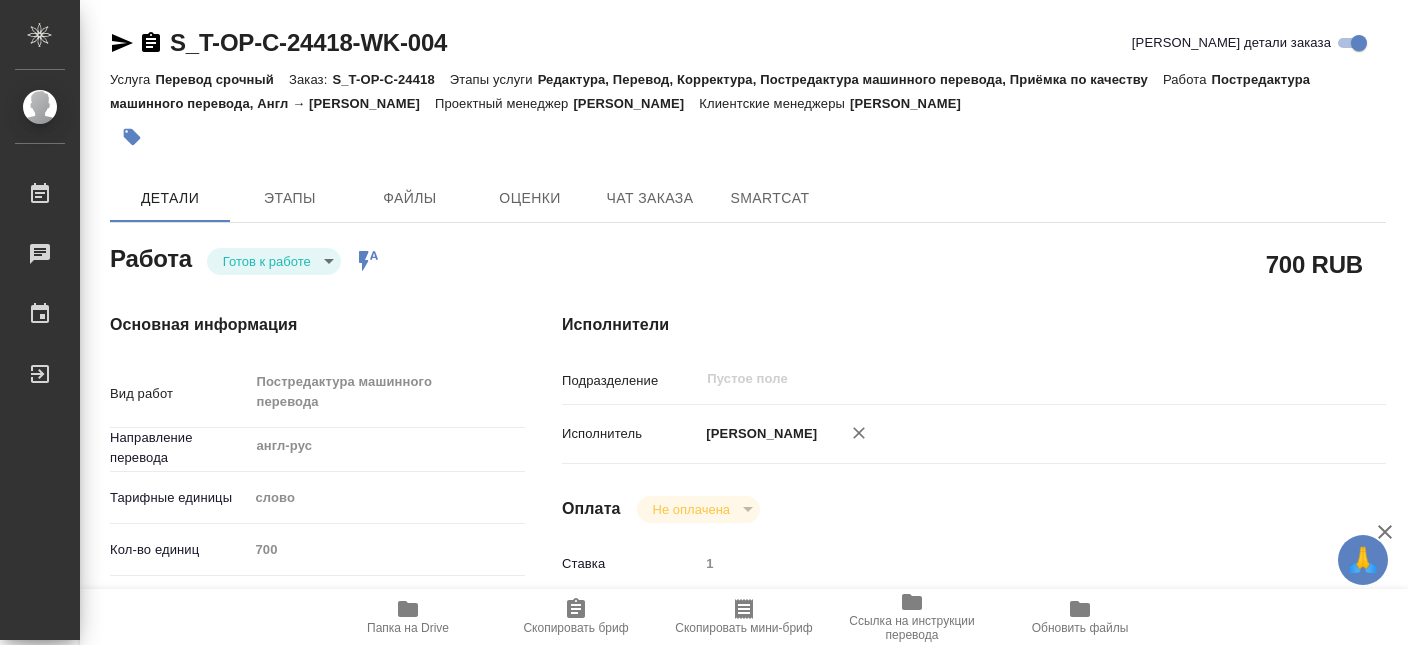 type on "x" 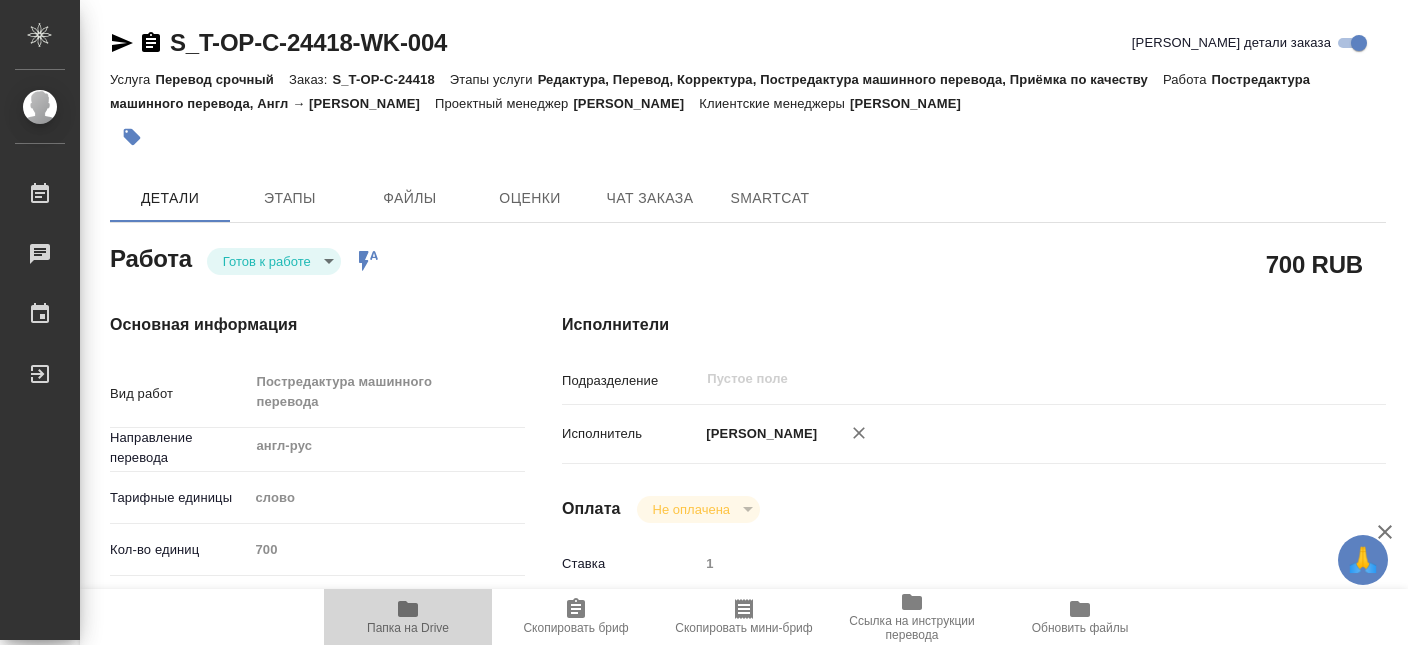 click on "Папка на Drive" at bounding box center (408, 628) 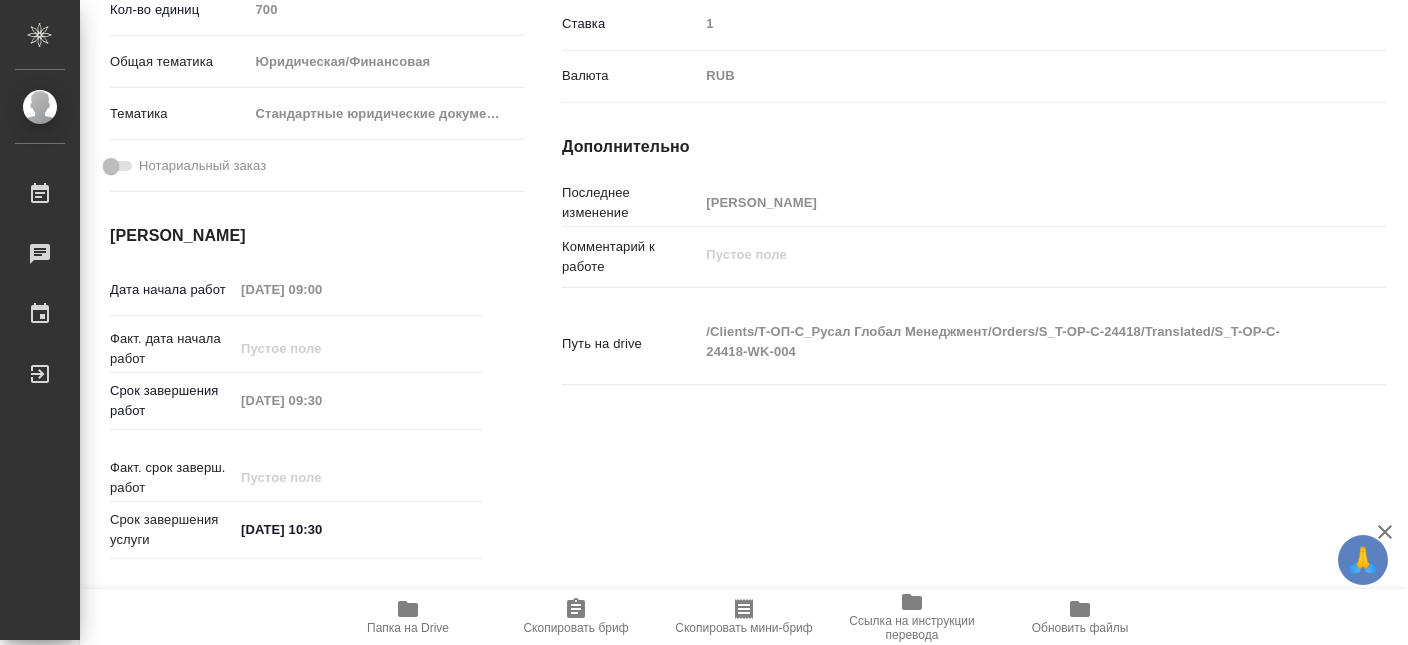 scroll, scrollTop: 881, scrollLeft: 0, axis: vertical 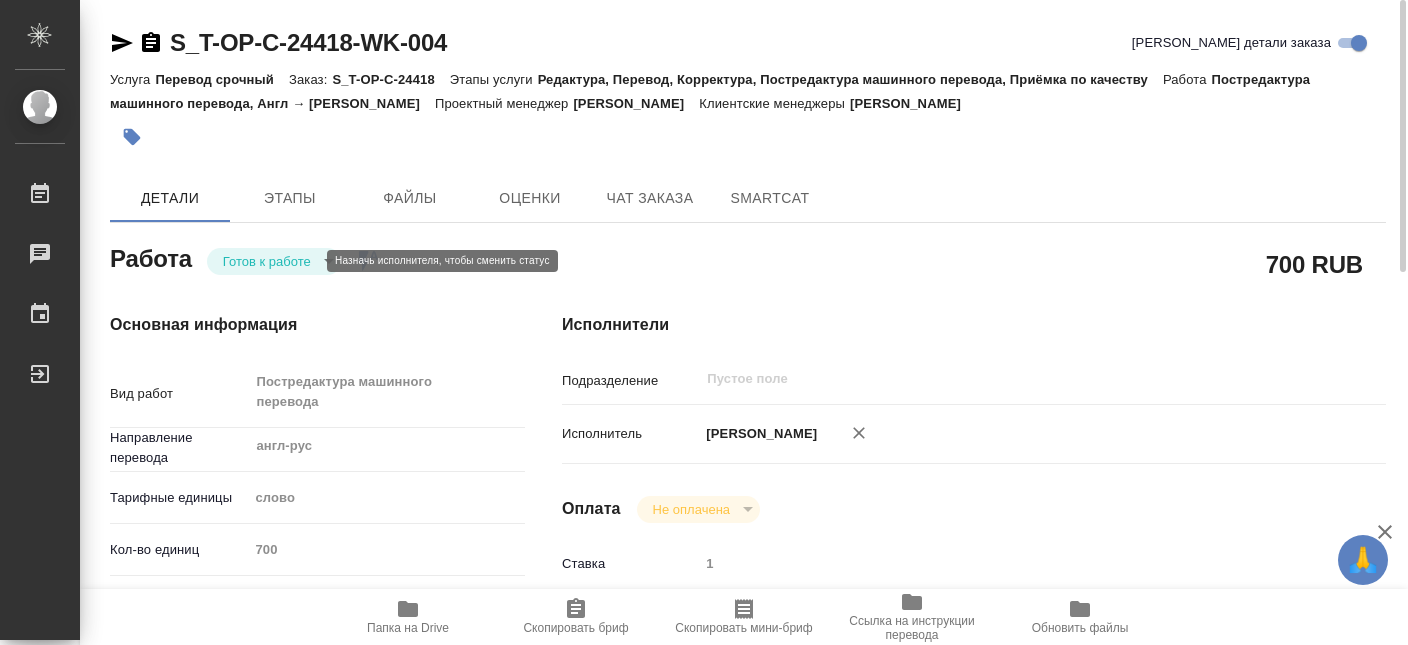 click on "🙏 .cls-1
fill:#fff;
AWATERA Mayorov Anton Работы 0 Чаты График Выйти S_T-OP-C-24418-WK-004 Кратко детали заказа Услуга Перевод срочный Заказ: S_T-OP-C-24418 Этапы услуги Редактура, Перевод, Корректура, Постредактура машинного перевода, Приёмка по качеству Работа Постредактура машинного перевода, Англ → Рус Проектный менеджер Журавлева Александра Клиентские менеджеры Горленко Юлия Детали Этапы Файлы Оценки Чат заказа SmartCat Работа Готов к работе readyForWork Работа включена в последовательность 700 RUB Основная информация Вид работ Постредактура машинного перевода x ​ англ-рус" at bounding box center (704, 322) 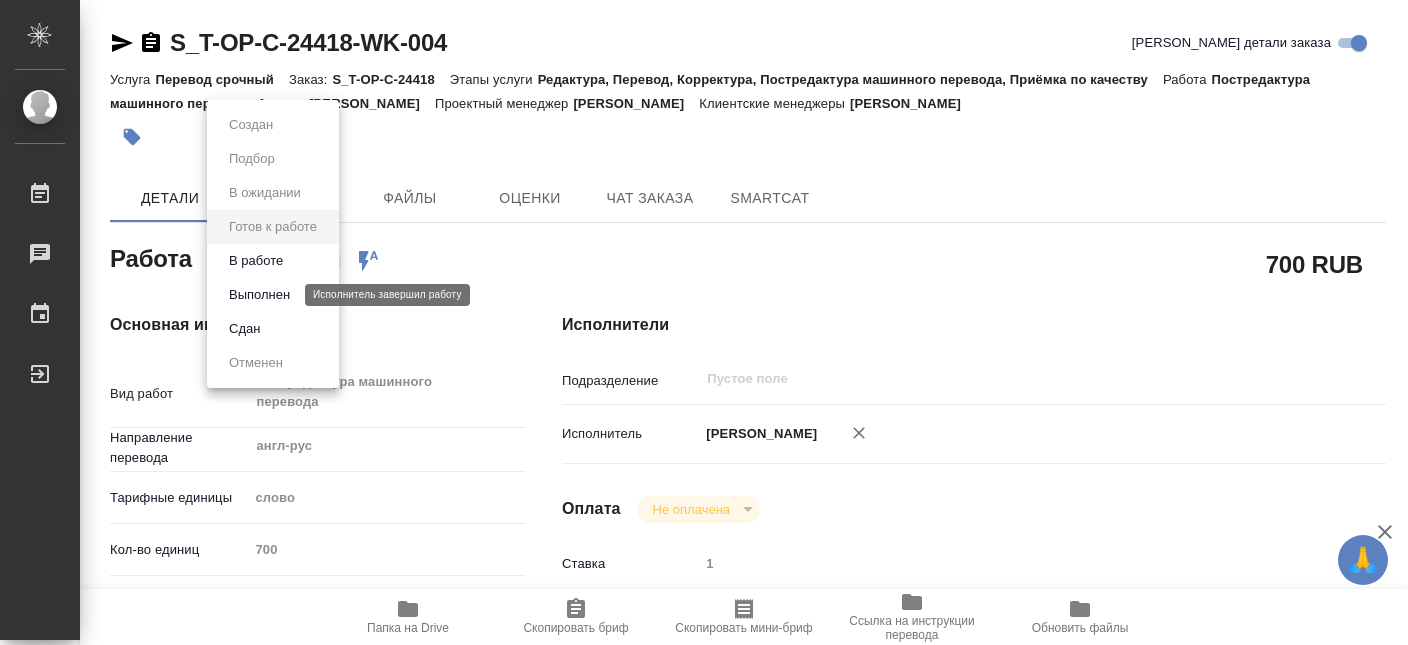 click on "Выполнен" at bounding box center [259, 295] 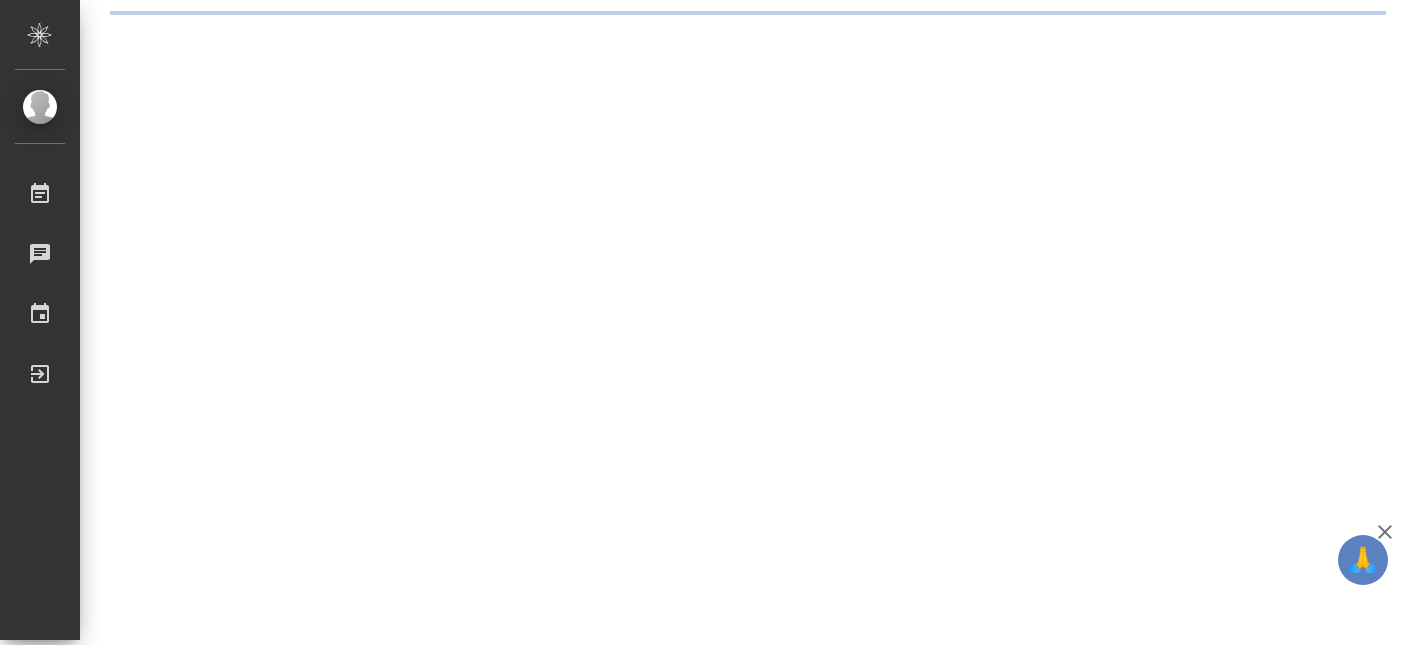 scroll, scrollTop: 0, scrollLeft: 0, axis: both 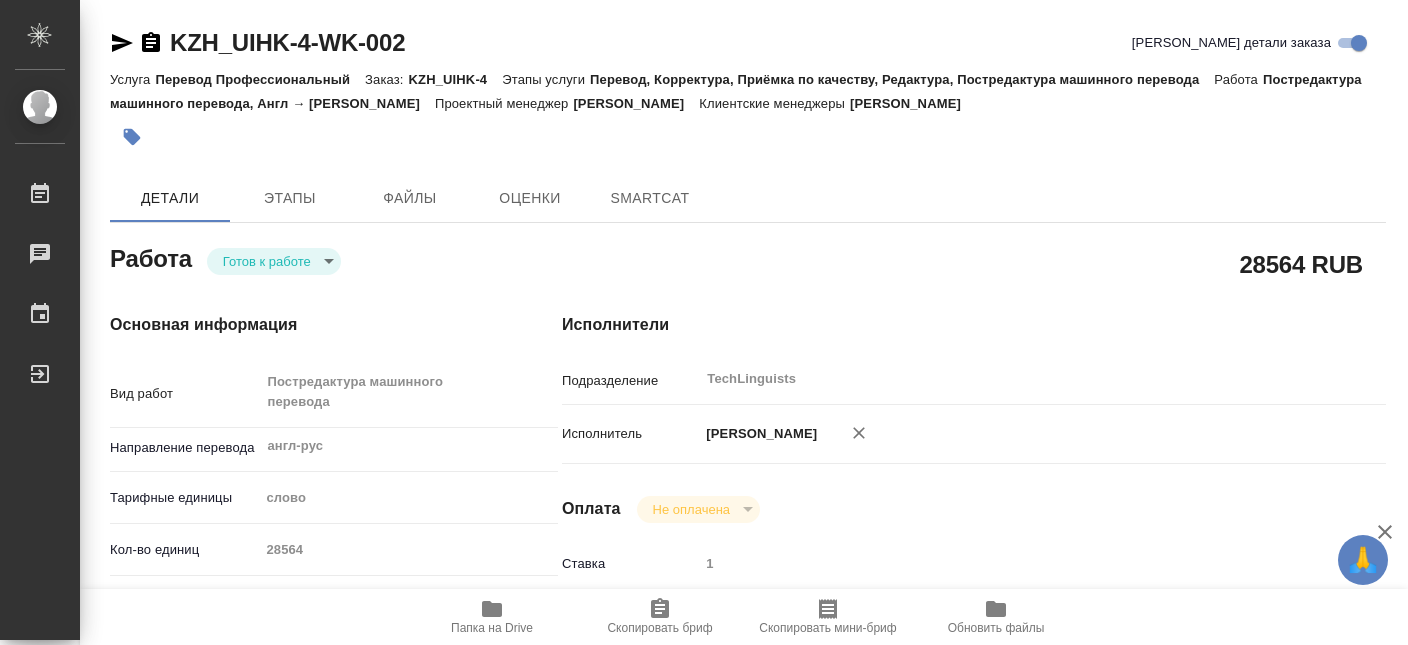 type on "x" 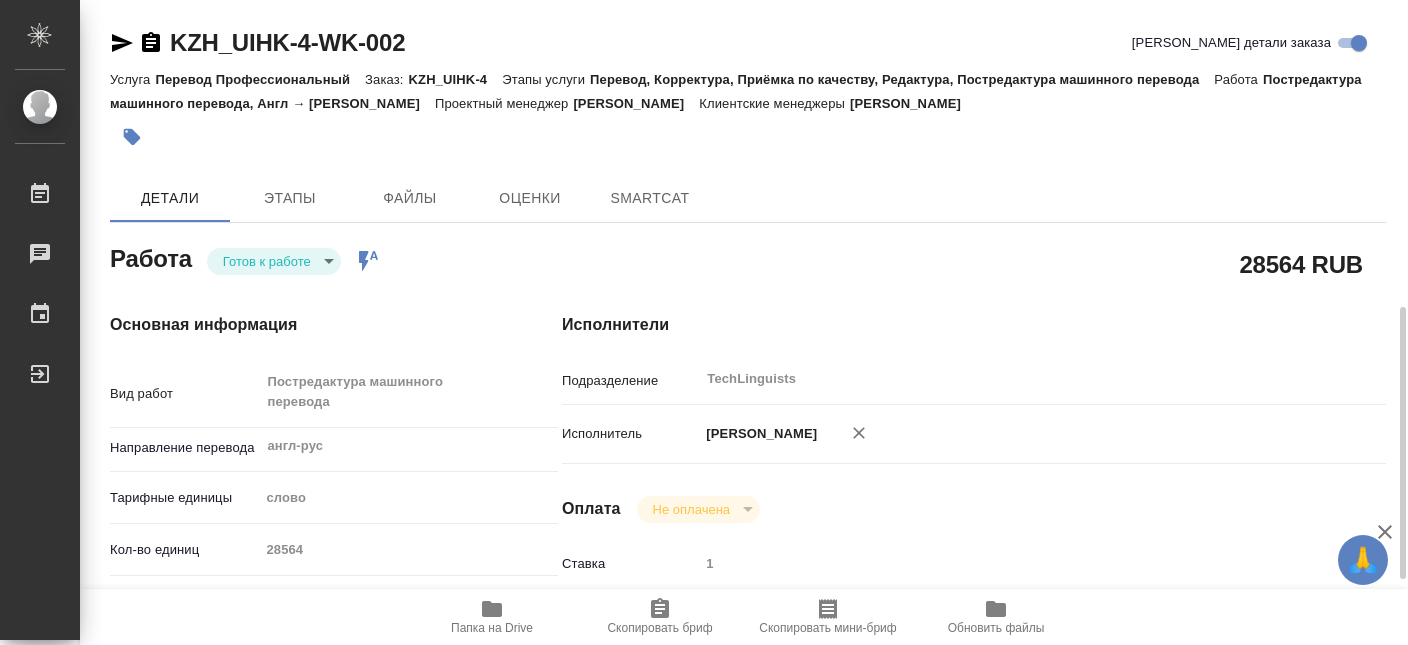 type on "x" 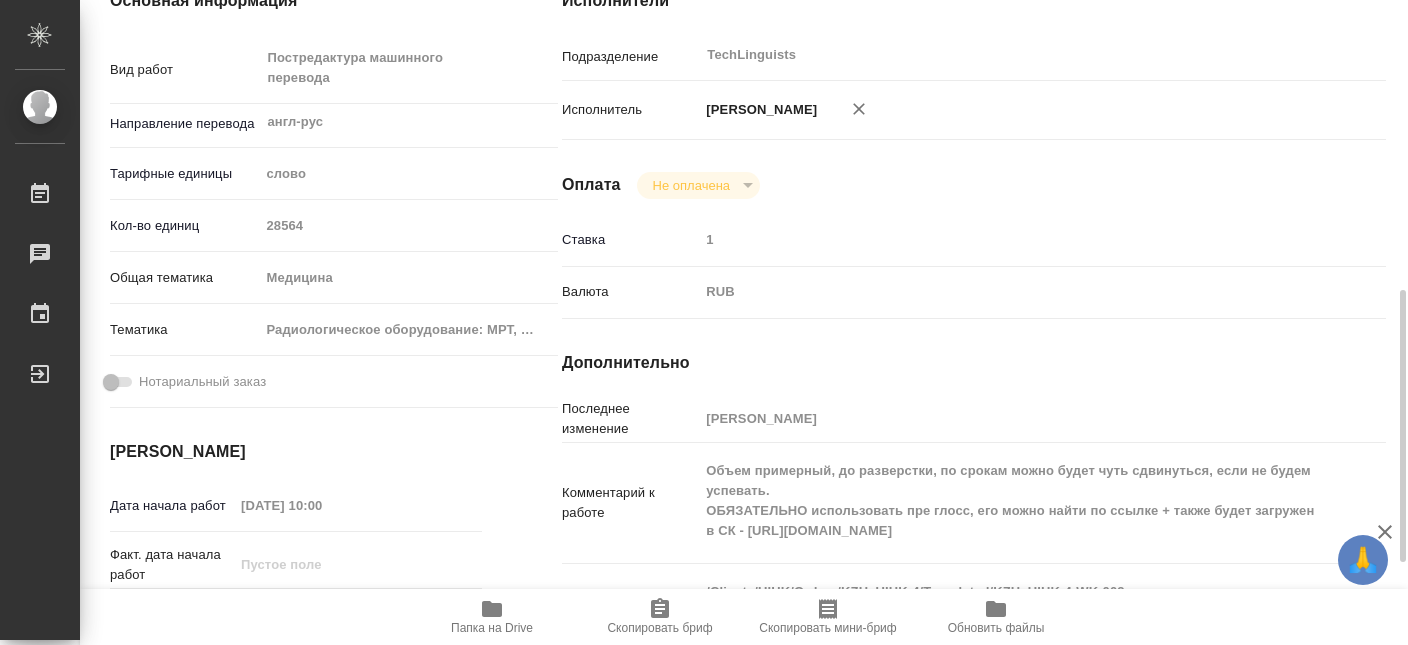 type on "x" 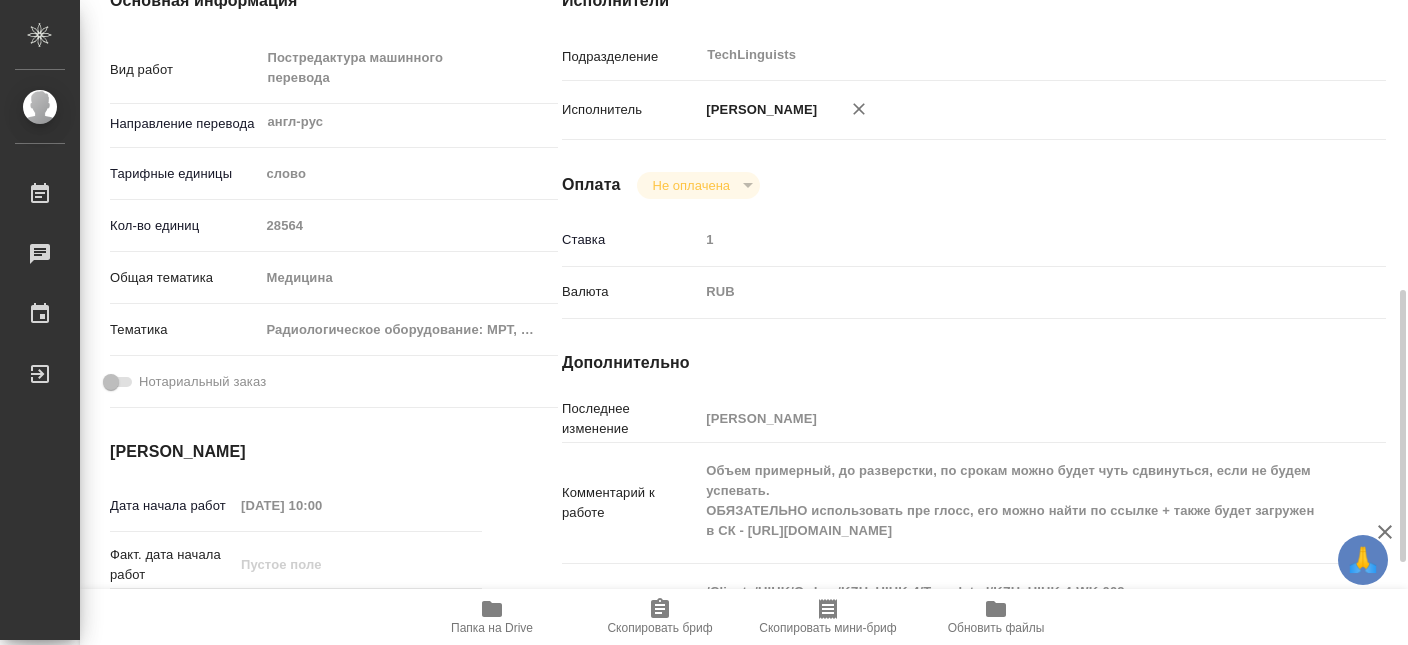type on "x" 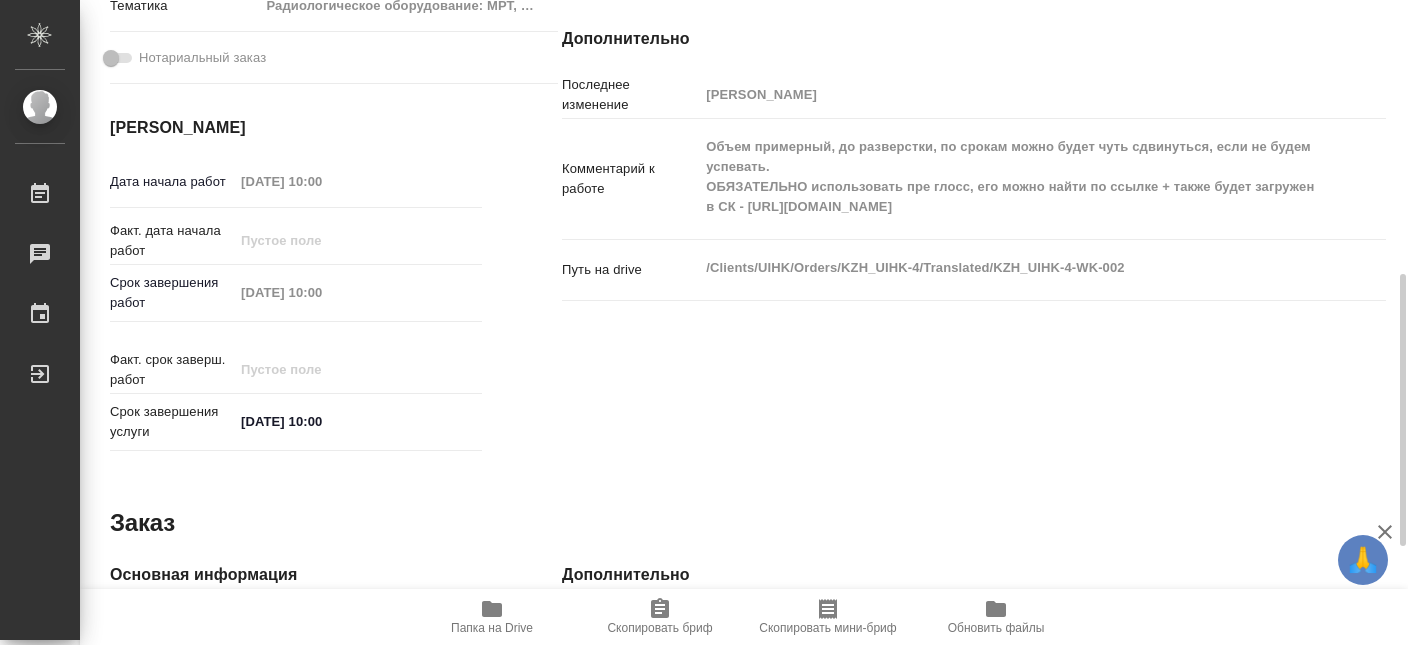 type on "x" 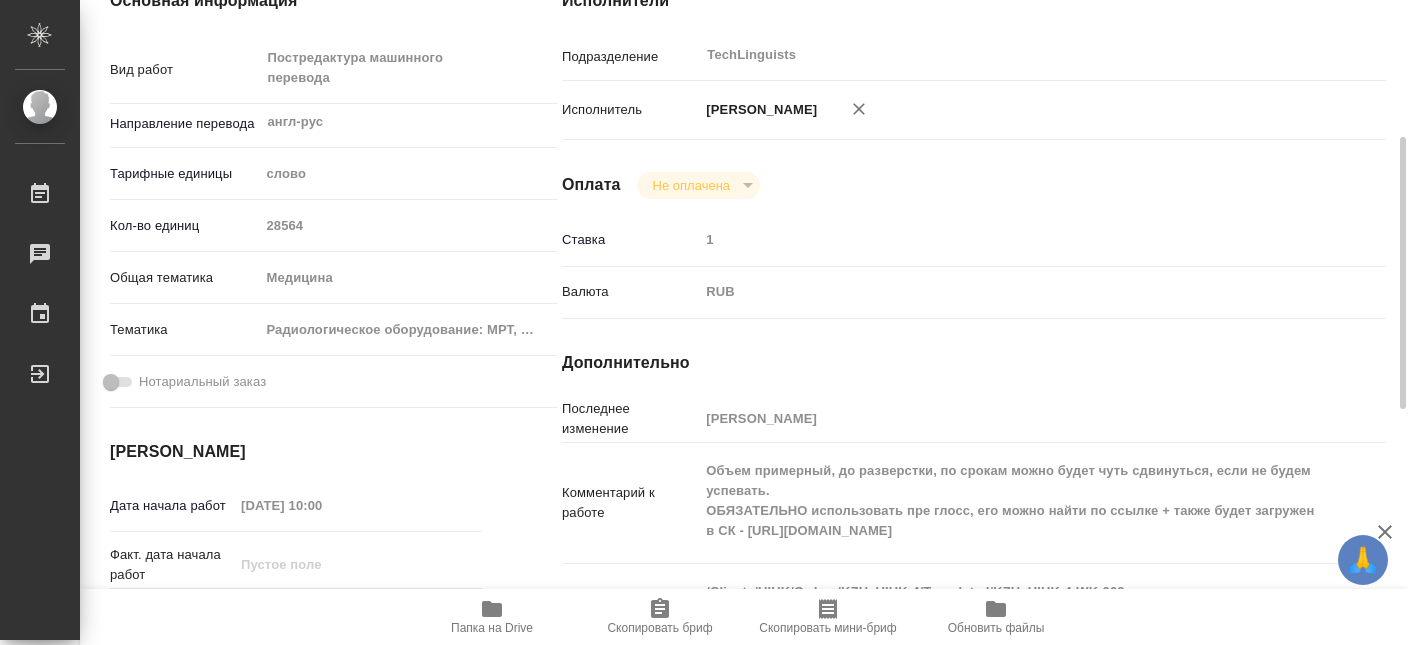 scroll, scrollTop: 648, scrollLeft: 0, axis: vertical 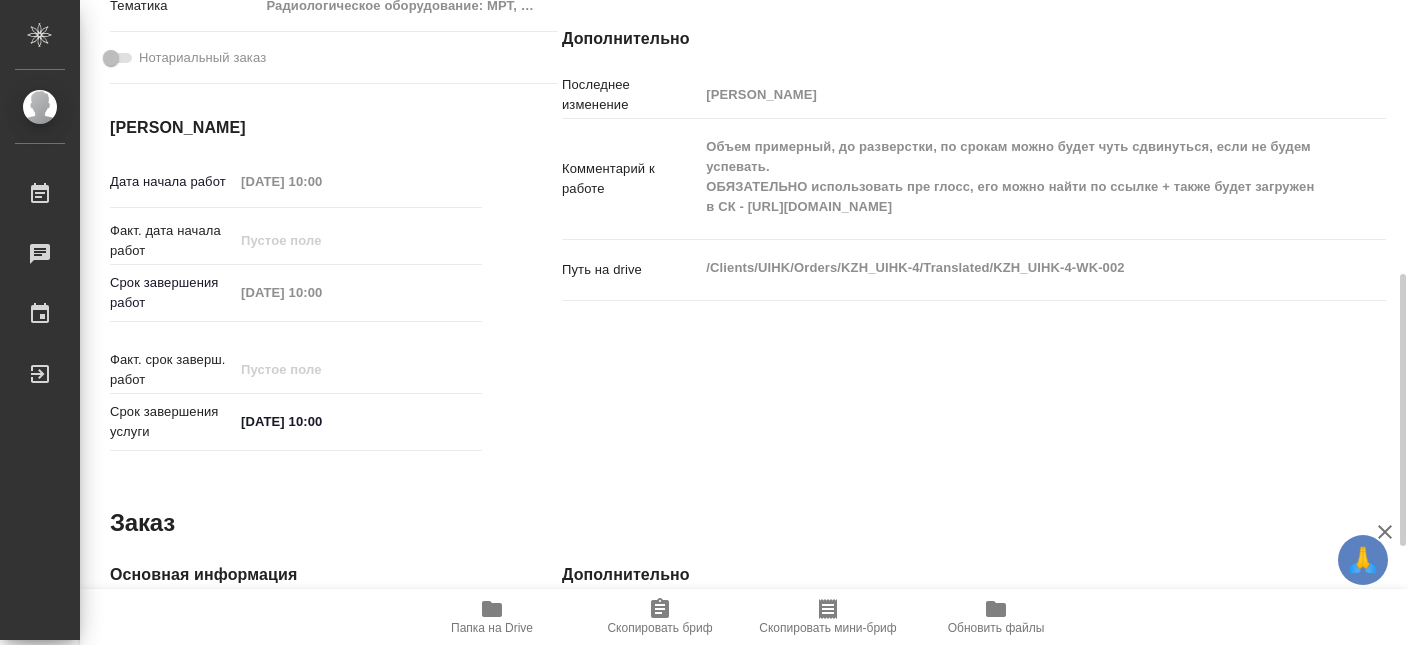 click 